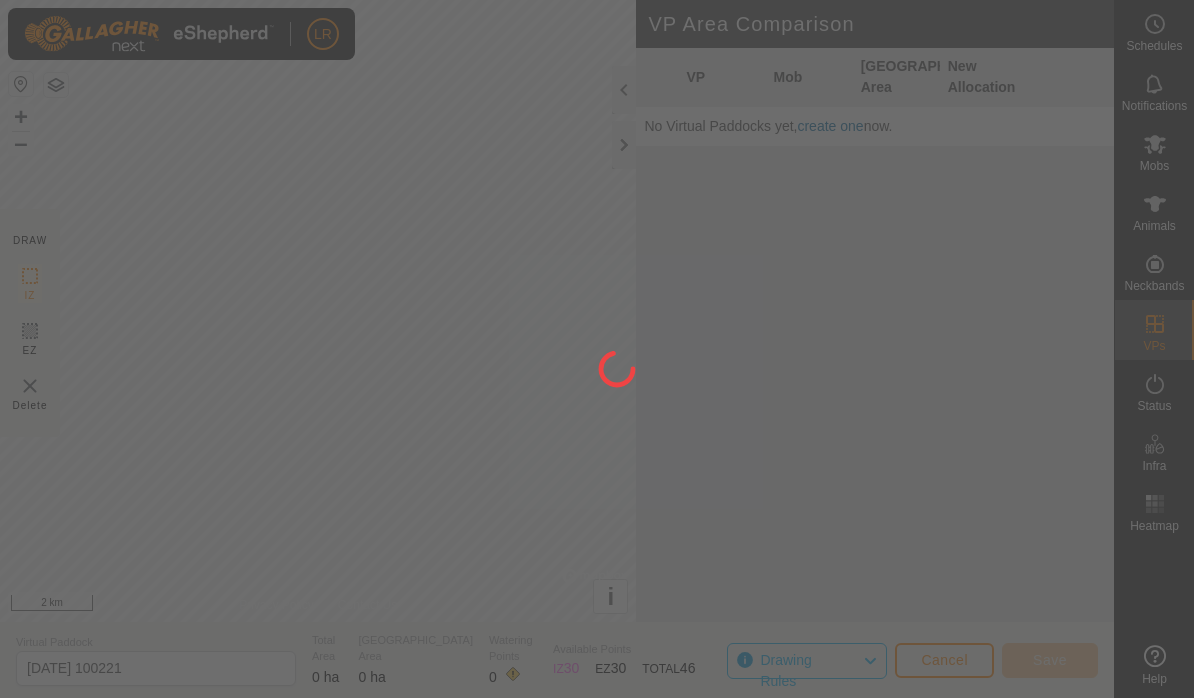 scroll, scrollTop: 0, scrollLeft: 0, axis: both 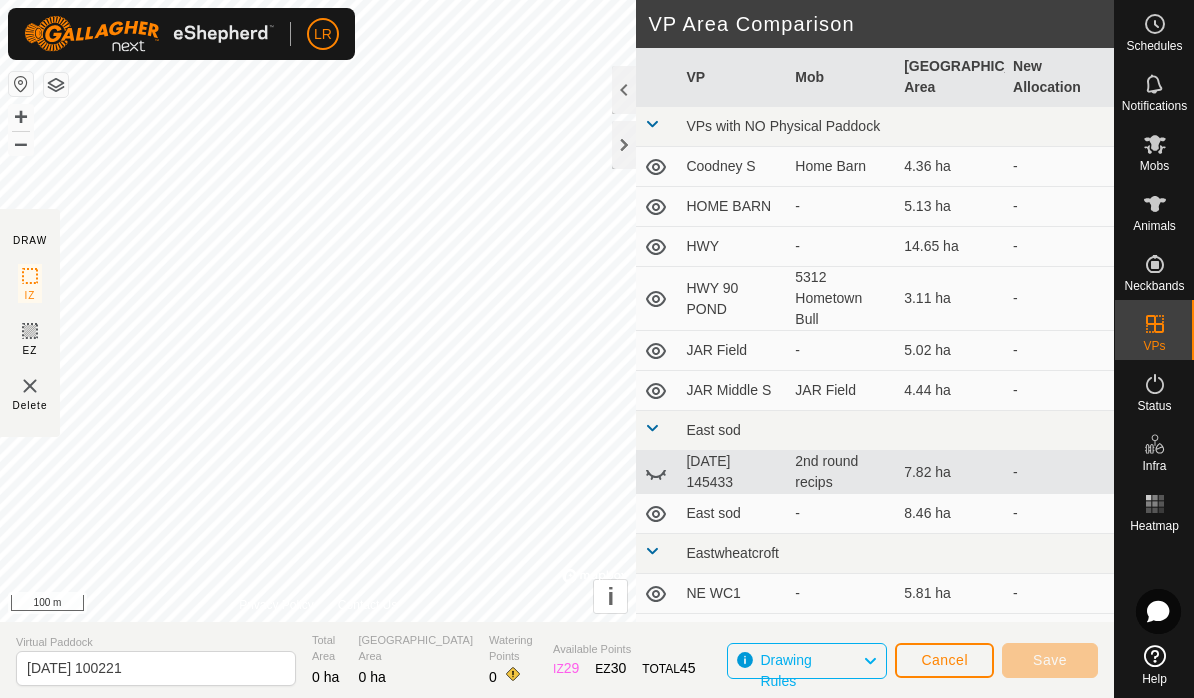 click on "Cancel" 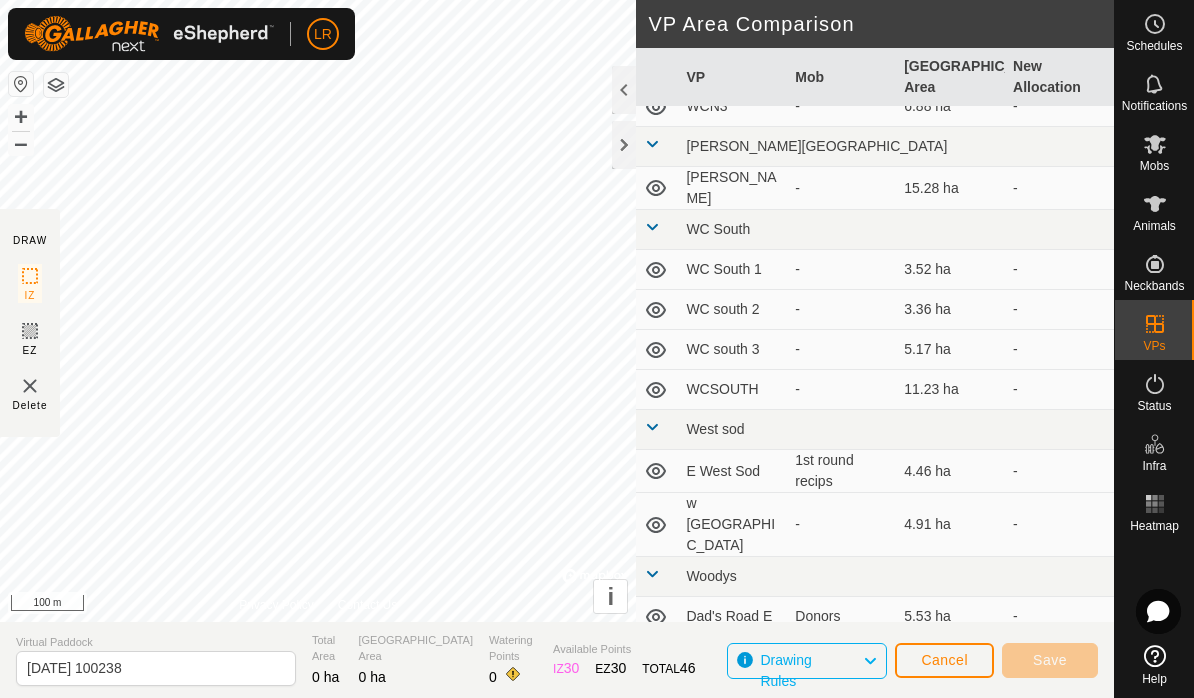 scroll, scrollTop: 1608, scrollLeft: 0, axis: vertical 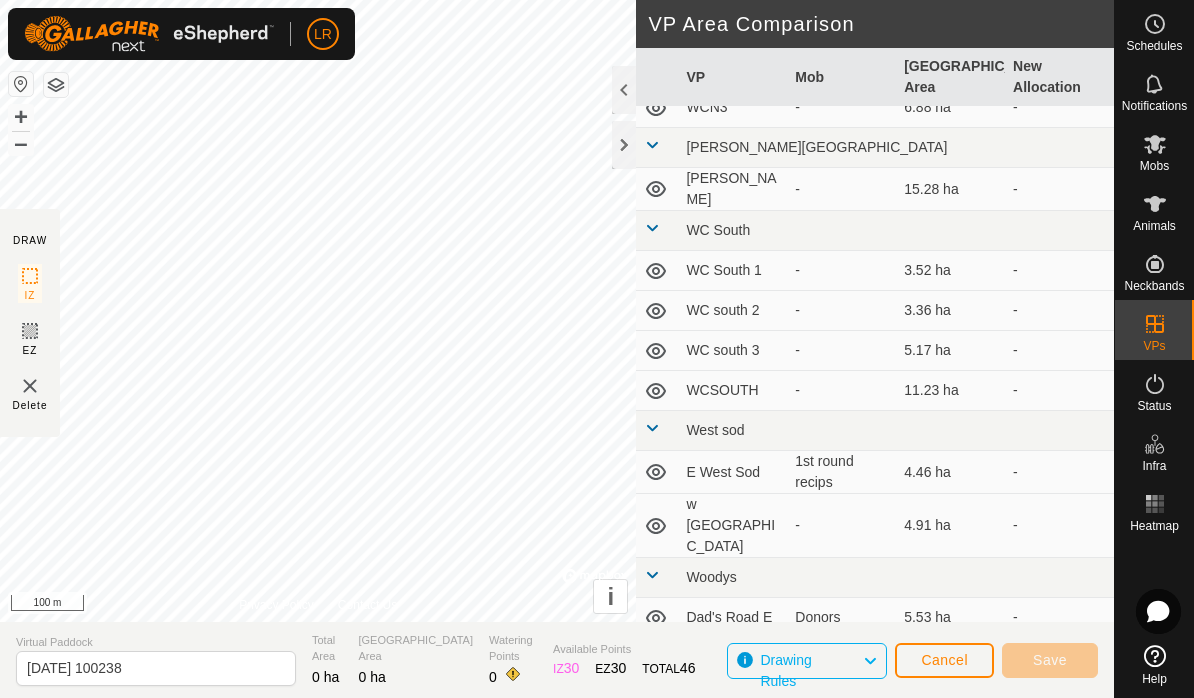 click on "5.53 ha" at bounding box center [950, 618] 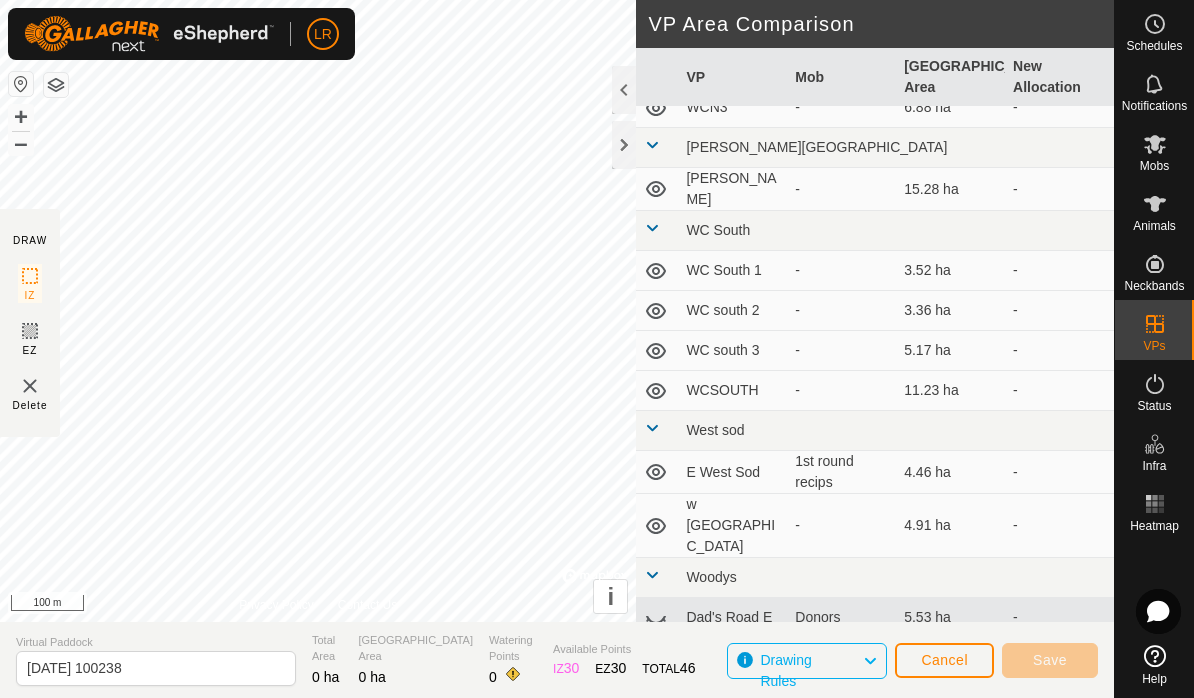 click 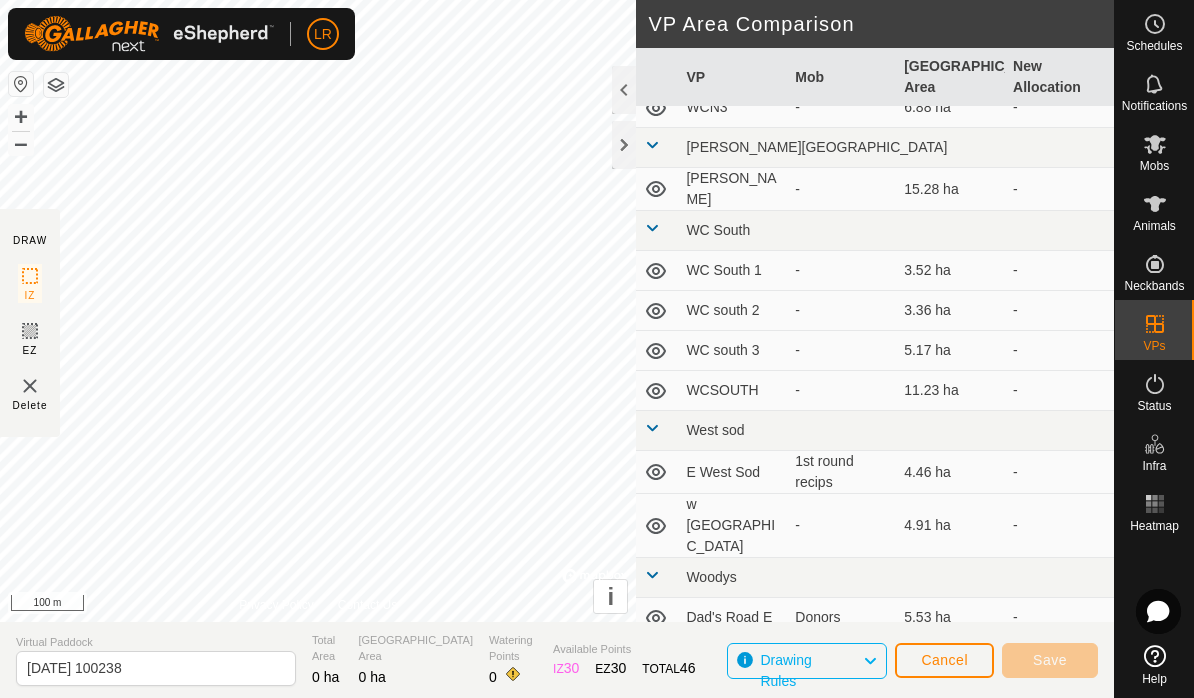 click 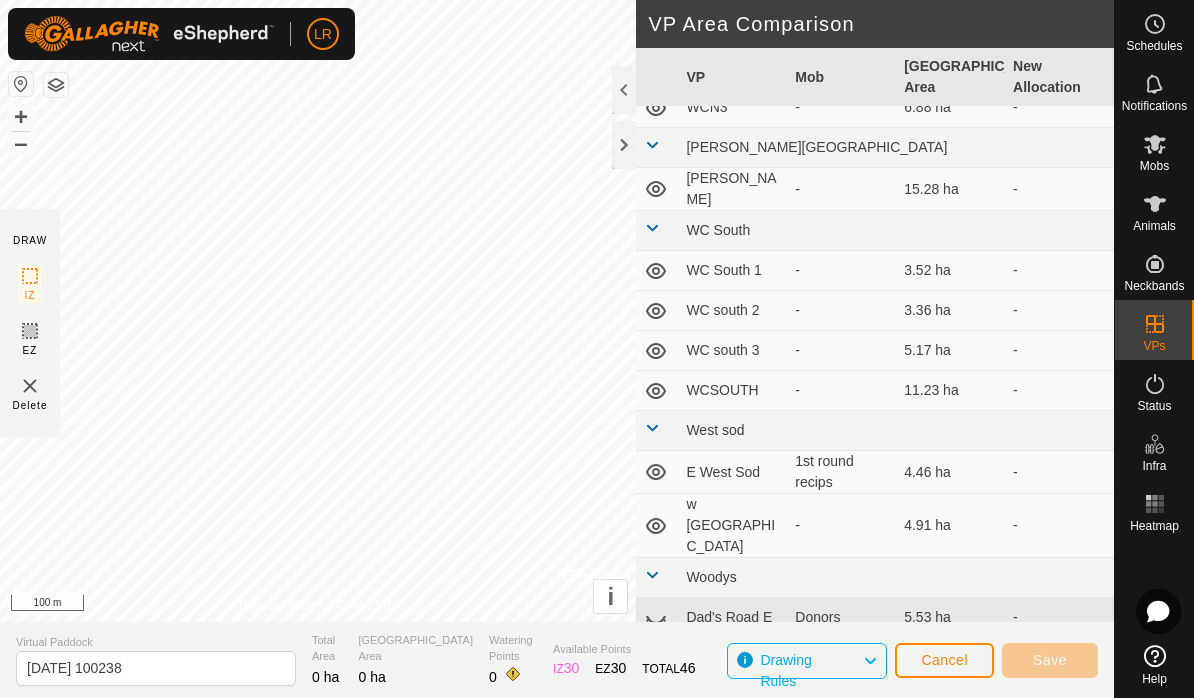 click 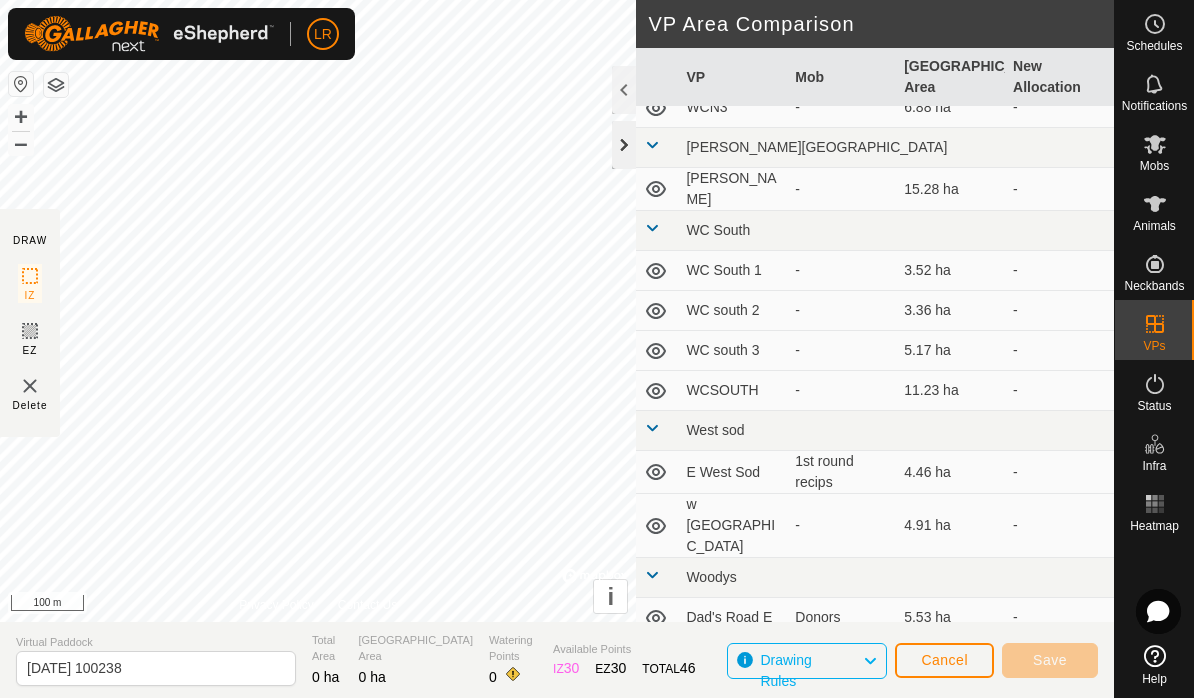 click 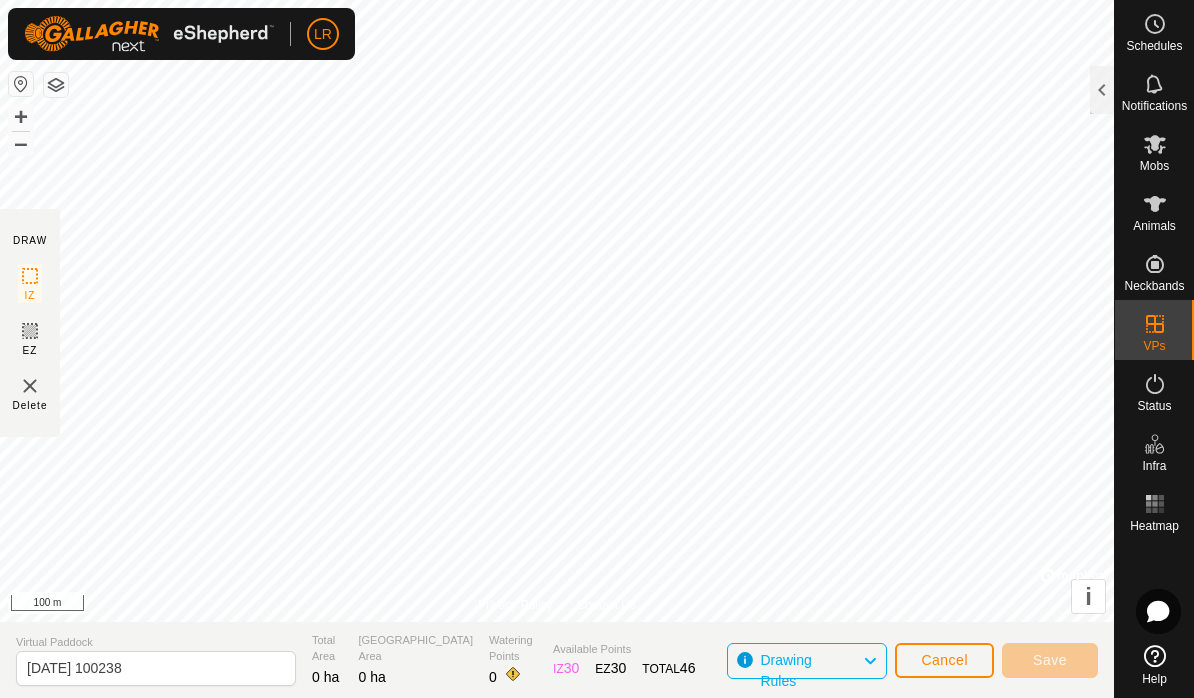 click on "Cancel" 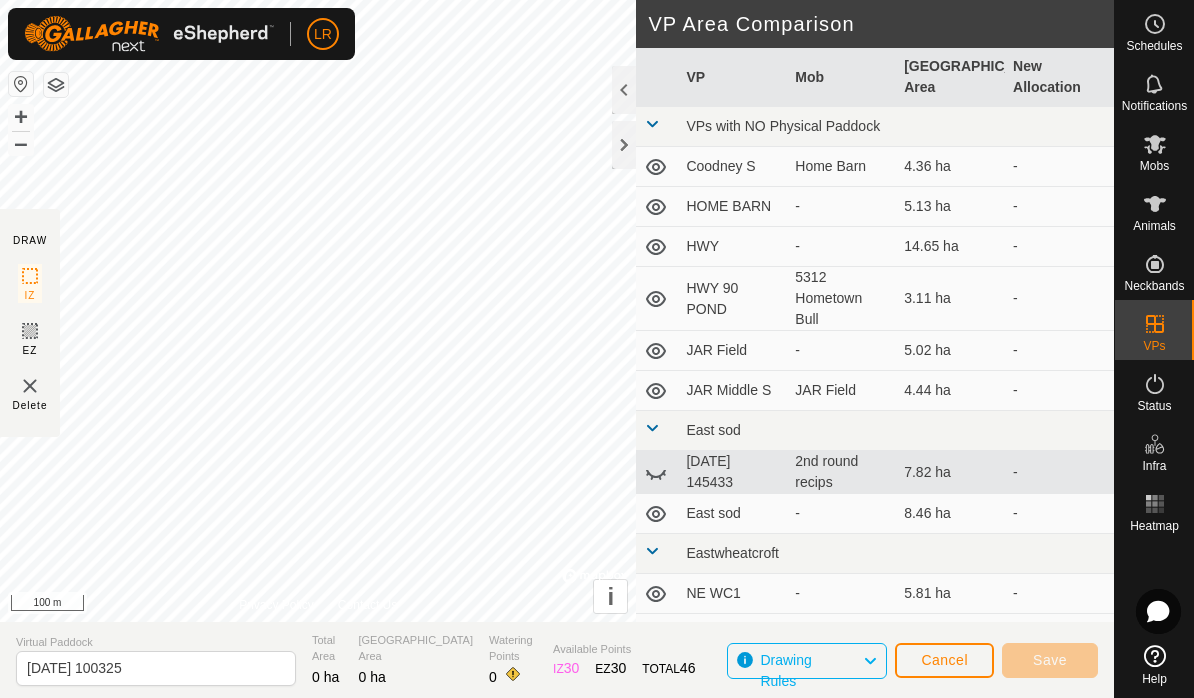 click on "Cancel" 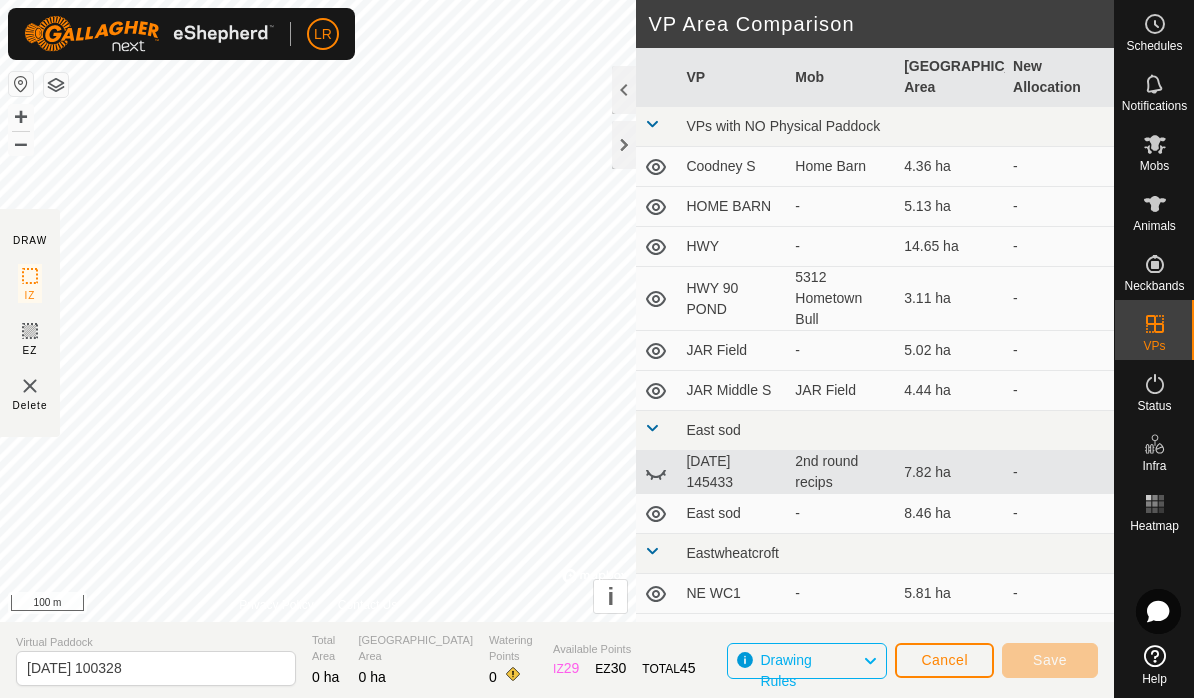 click on "Cancel" 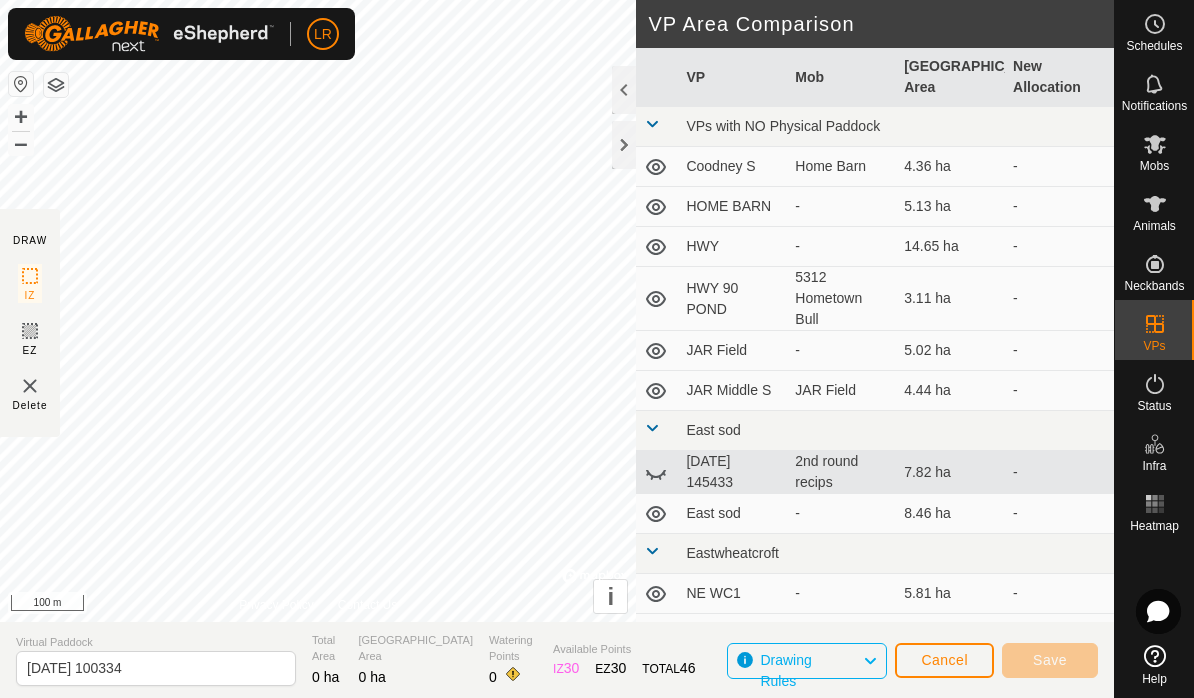 click on "Delete" 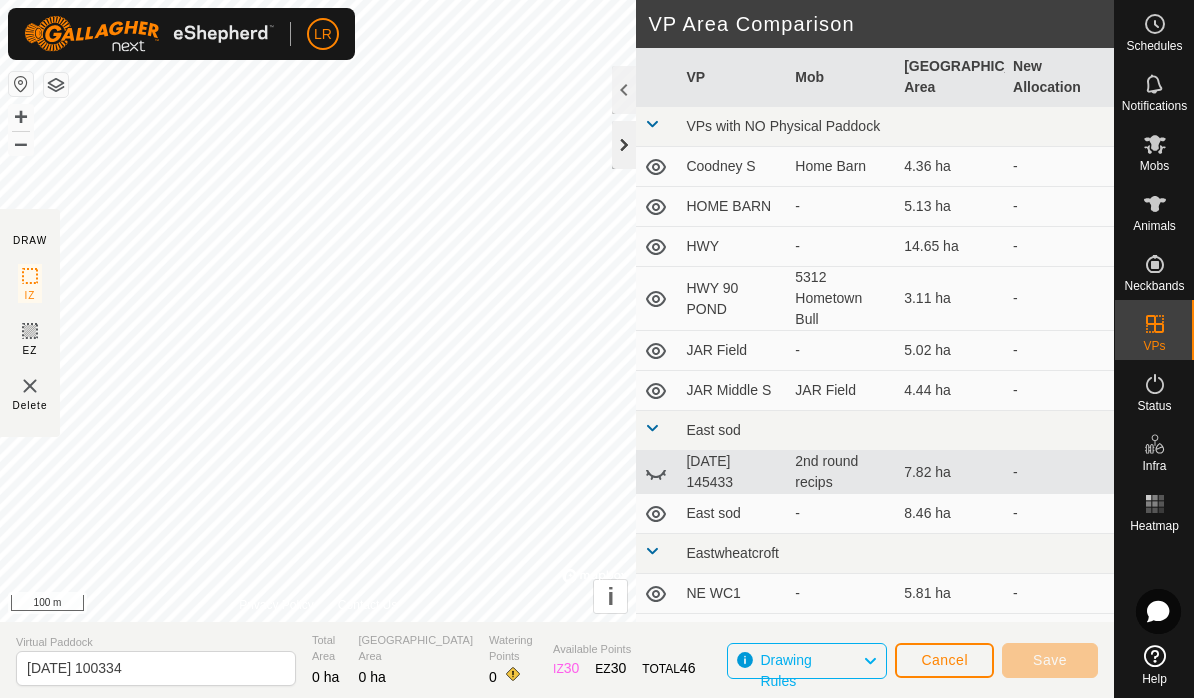 click 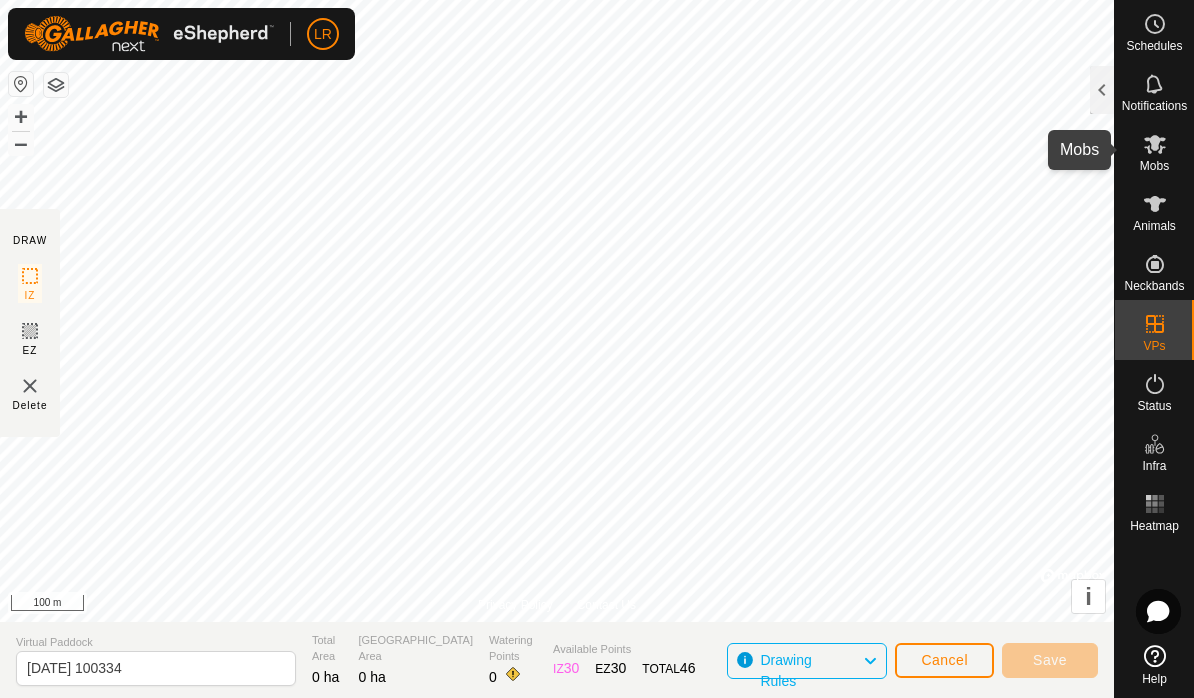 click on "Mobs" at bounding box center [1154, 150] 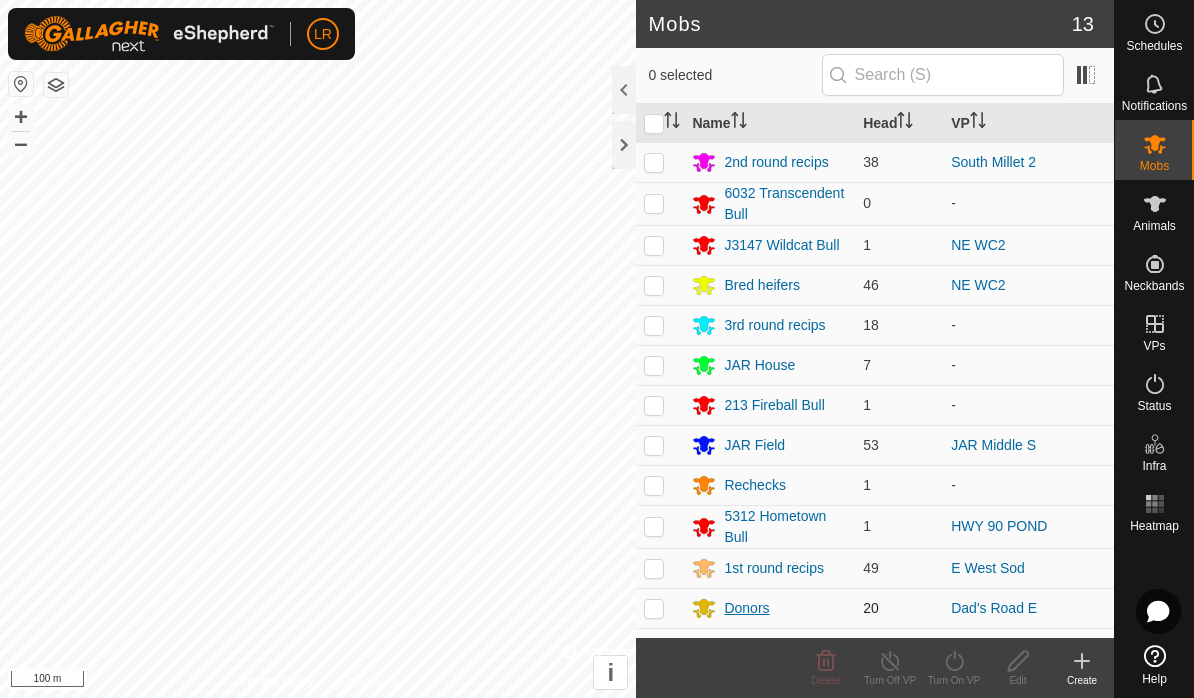click on "Donors" at bounding box center [746, 608] 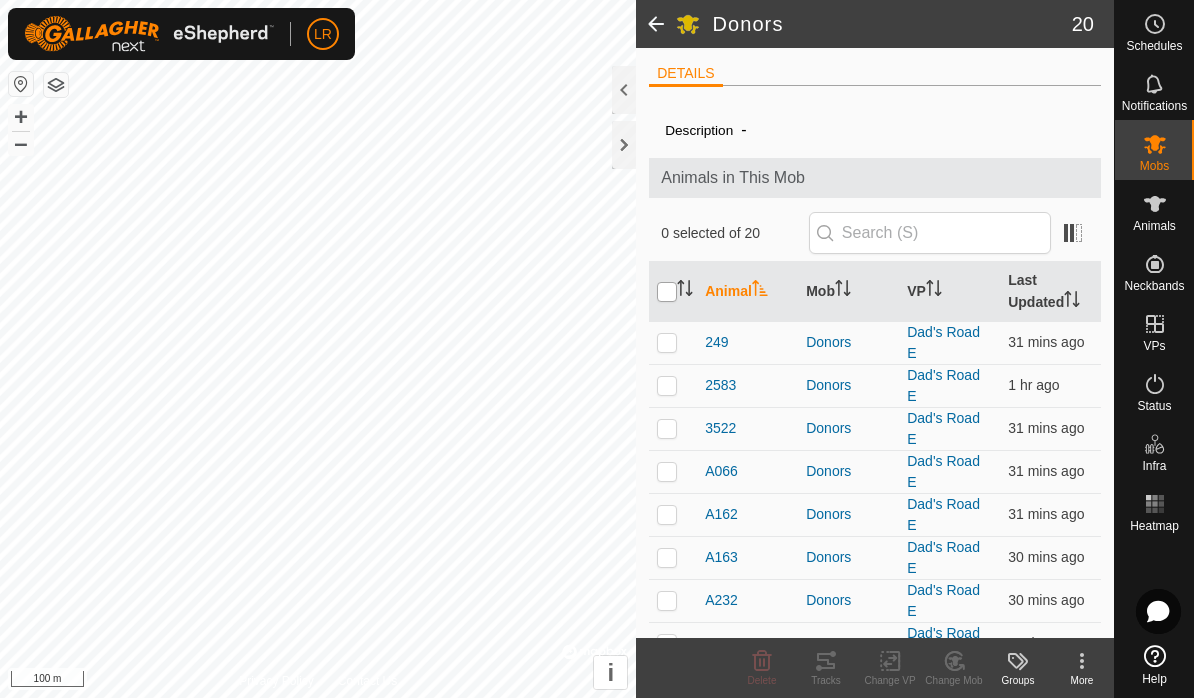click at bounding box center (667, 292) 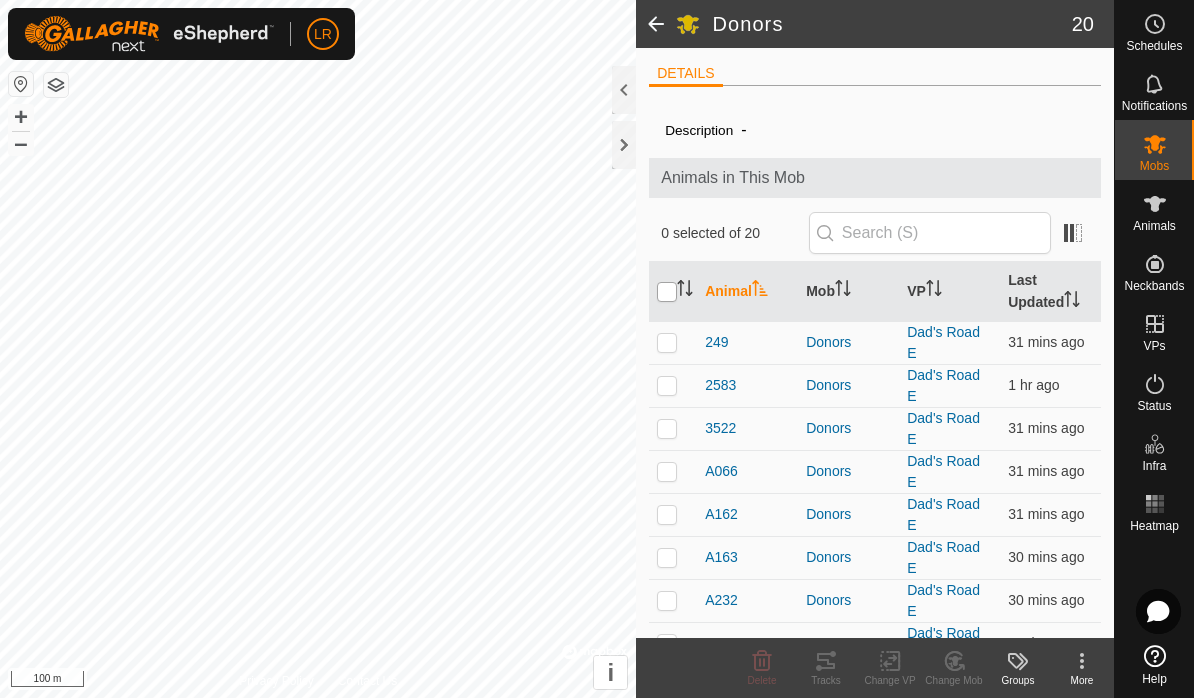 checkbox on "true" 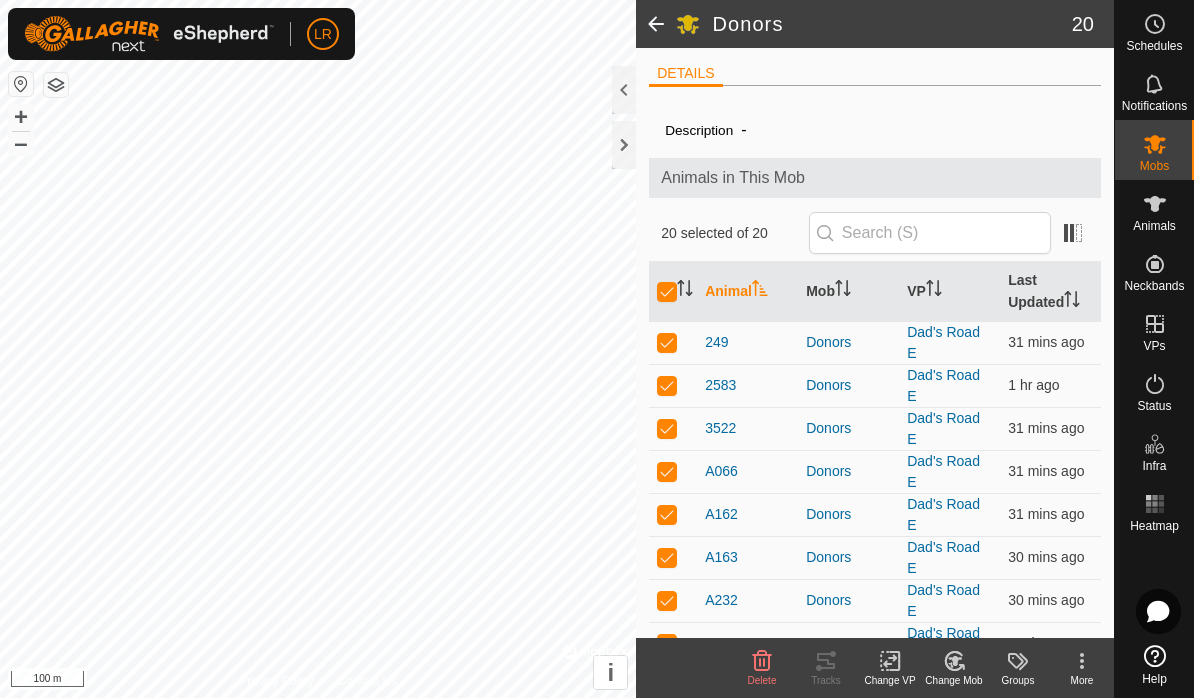 click on "Donors" at bounding box center [848, 643] 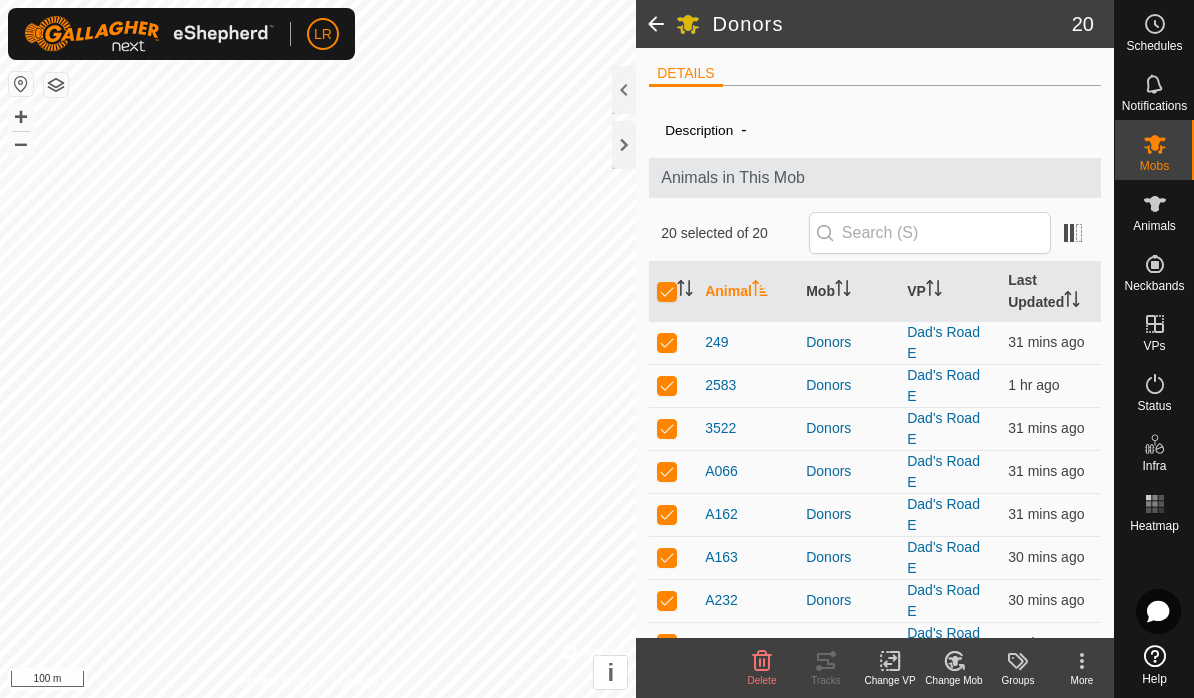 click 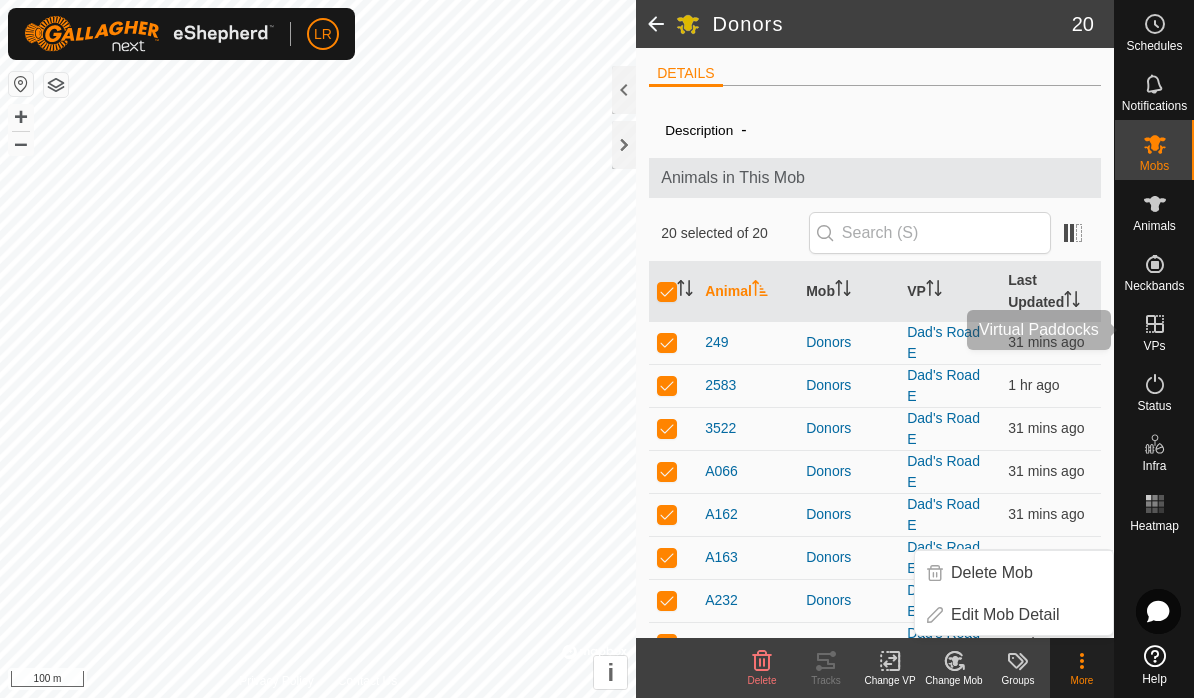 click 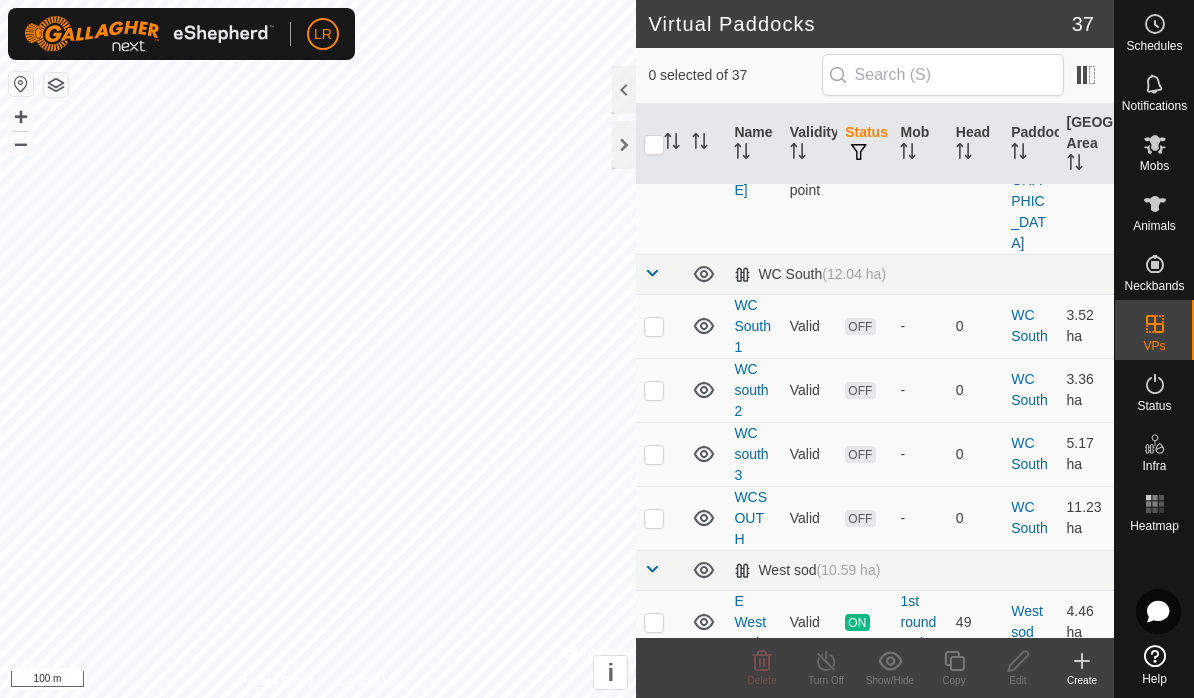 scroll, scrollTop: 2534, scrollLeft: 0, axis: vertical 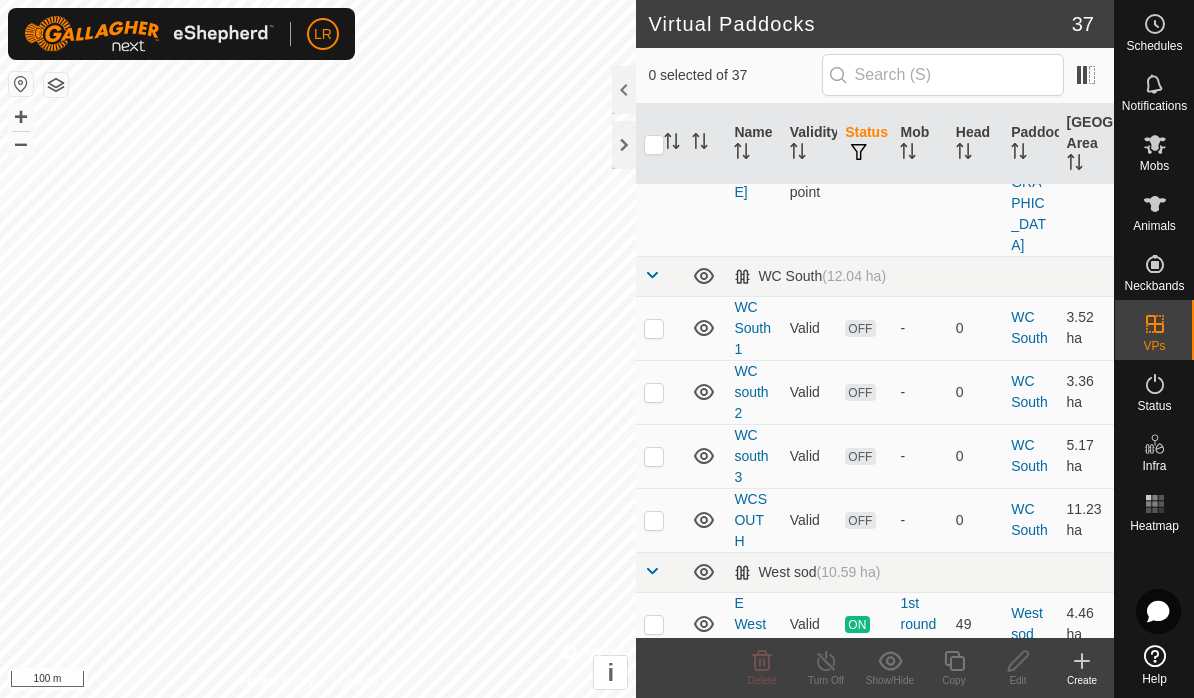click at bounding box center (660, 855) 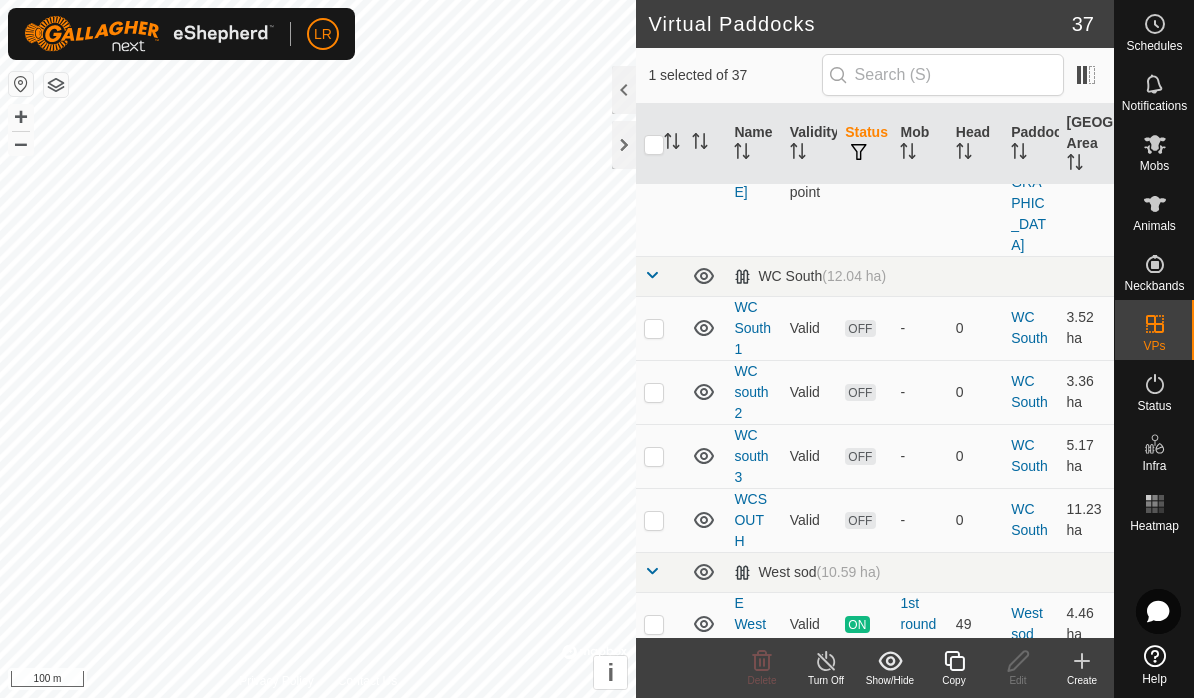 click 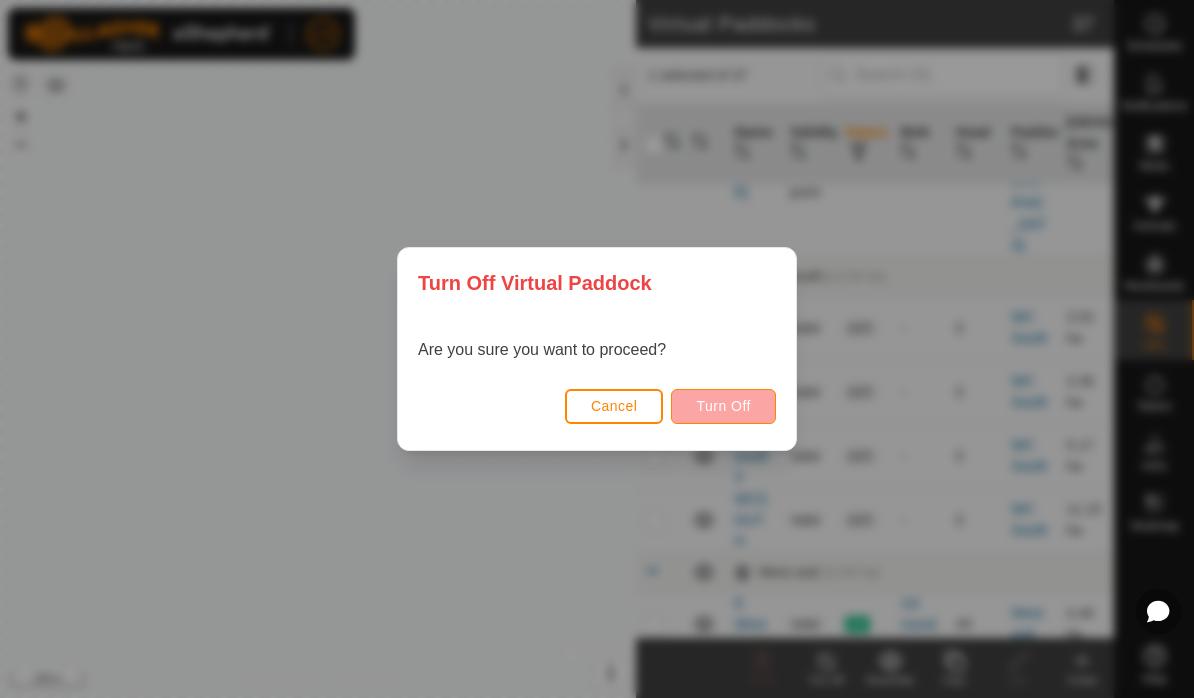 click on "Turn Off" at bounding box center (723, 406) 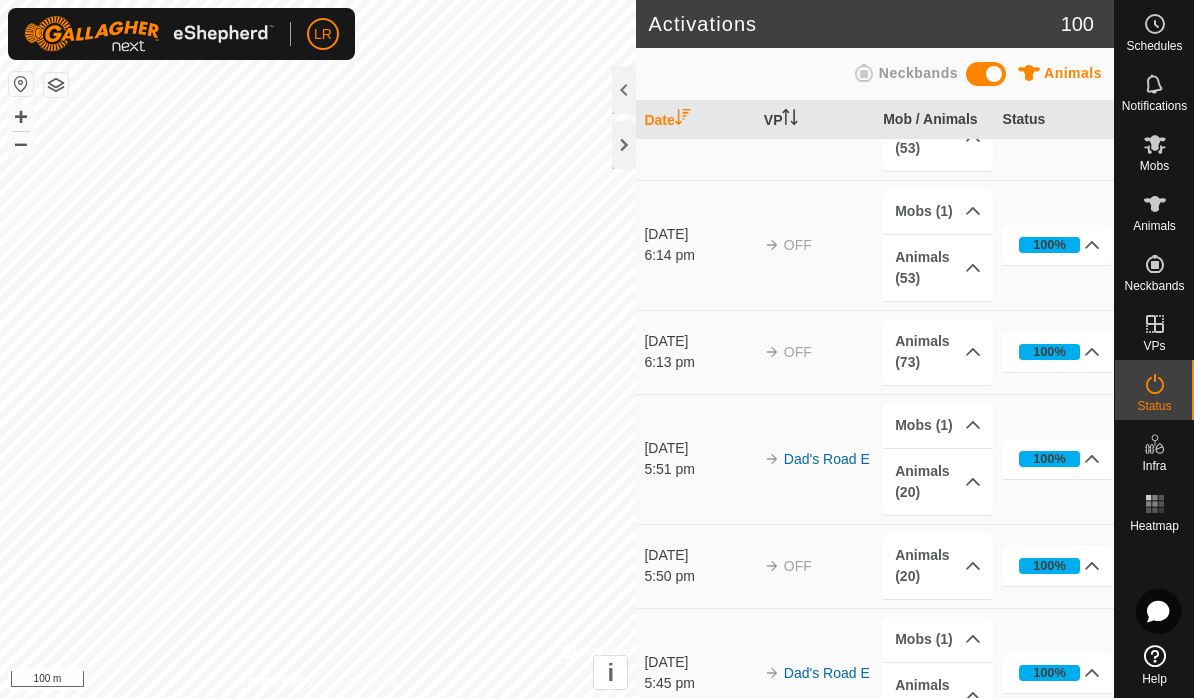 scroll, scrollTop: 1818, scrollLeft: 0, axis: vertical 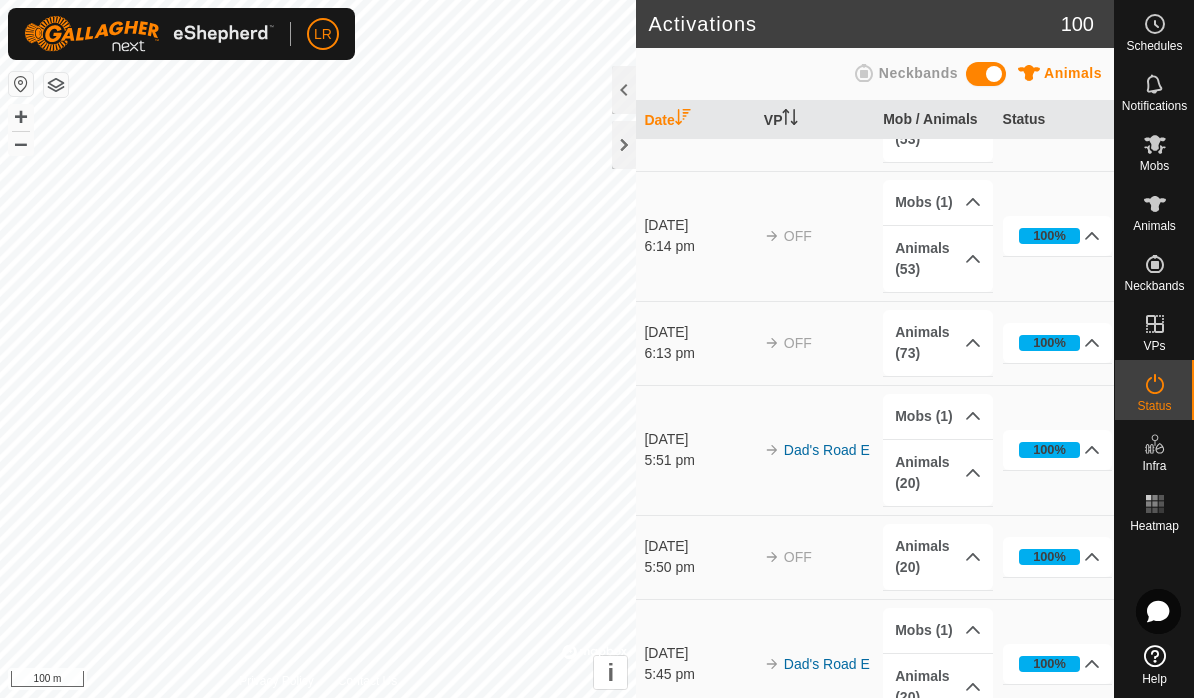 click 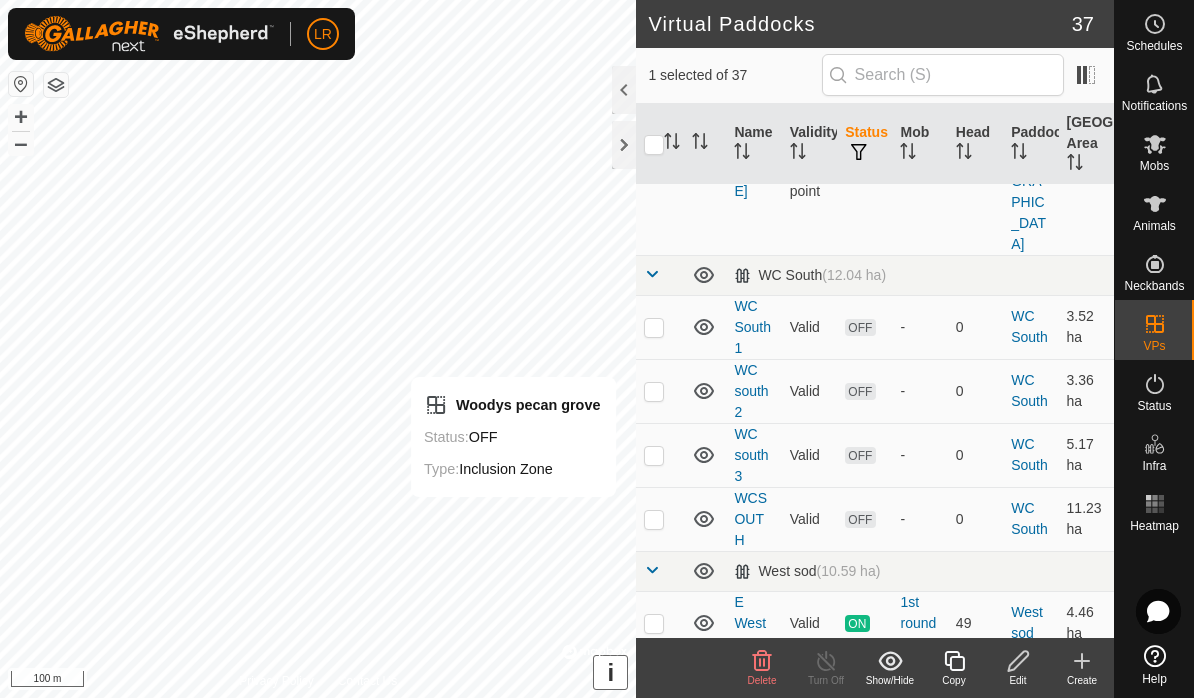scroll, scrollTop: 2534, scrollLeft: 0, axis: vertical 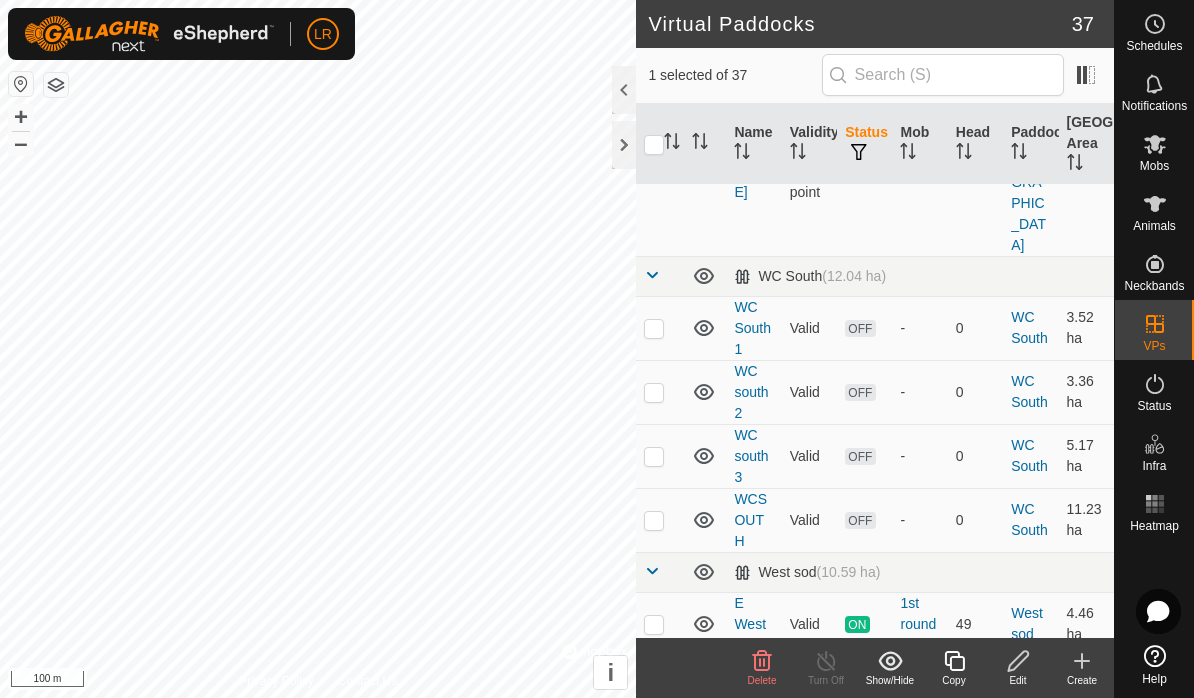 click at bounding box center (654, 973) 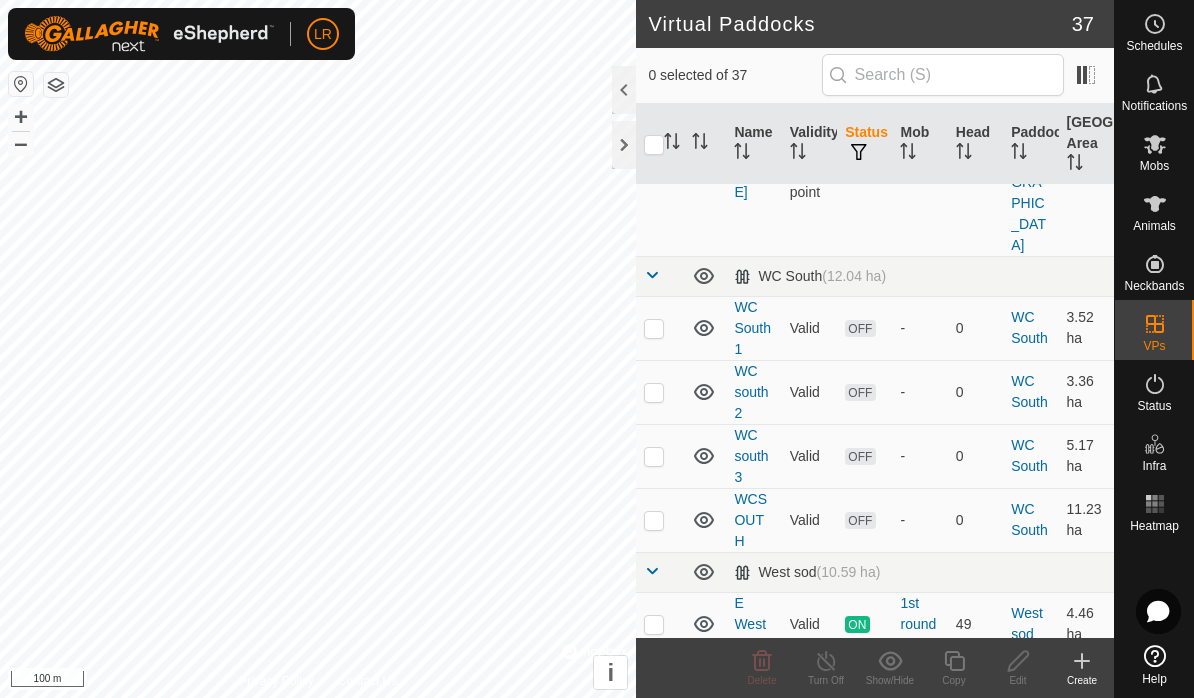 click on "Dad's Road E" at bounding box center [751, 855] 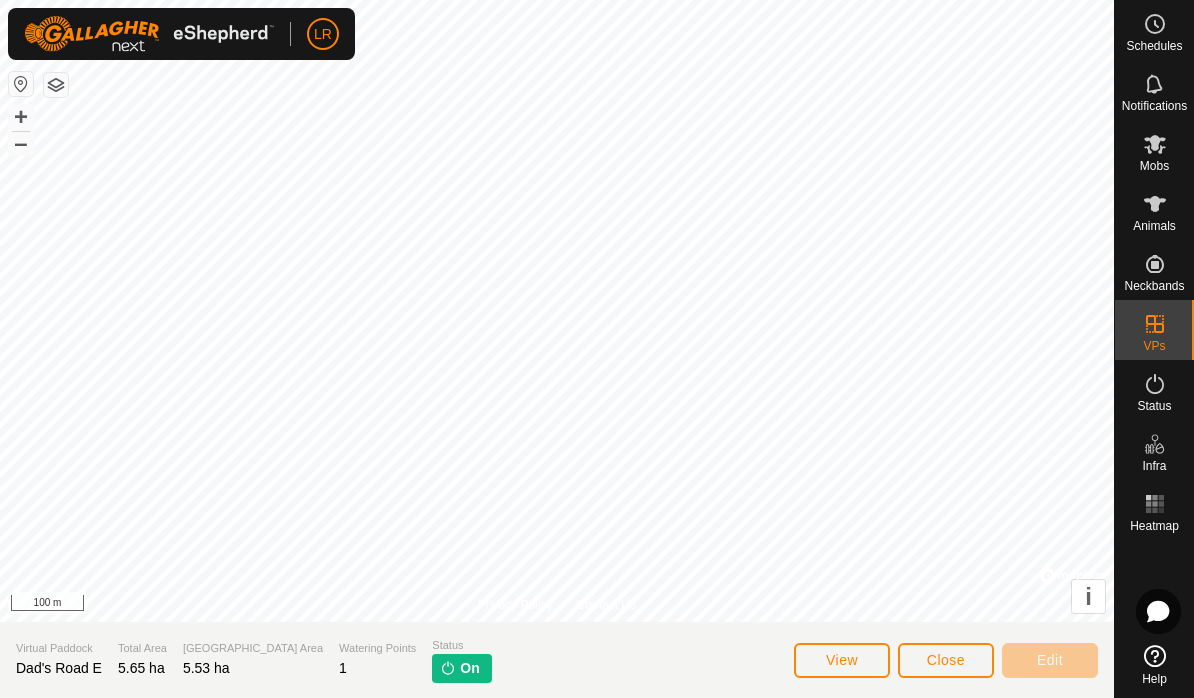 click on "Close" 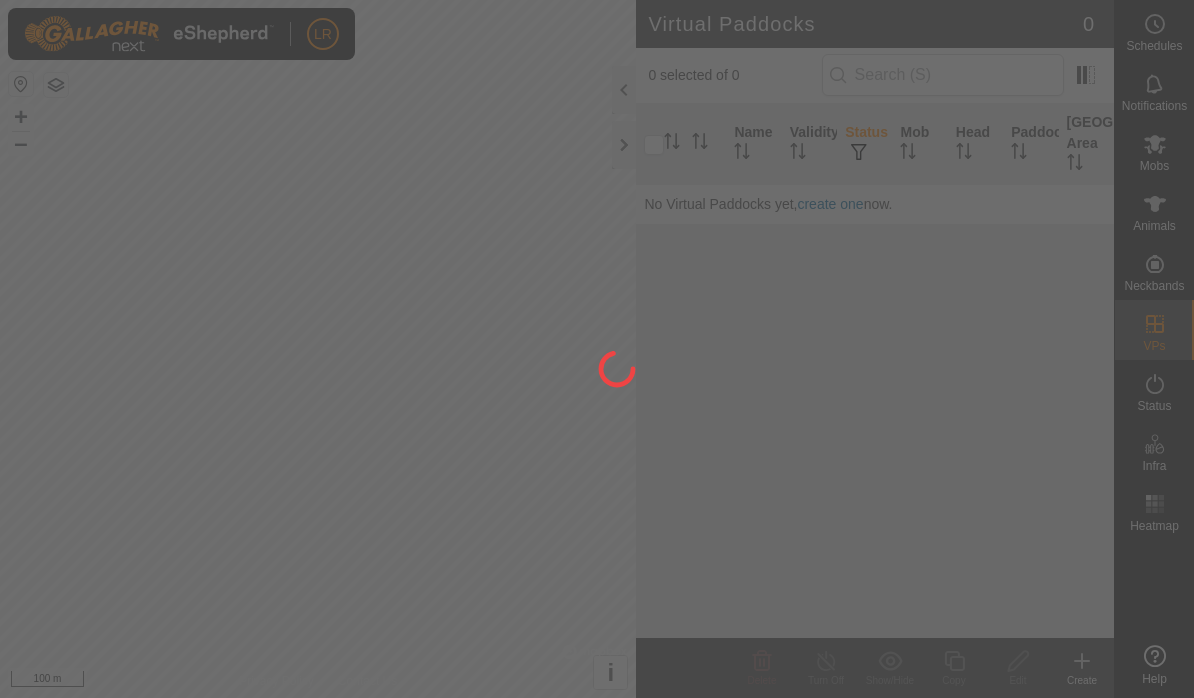 scroll, scrollTop: 0, scrollLeft: 0, axis: both 